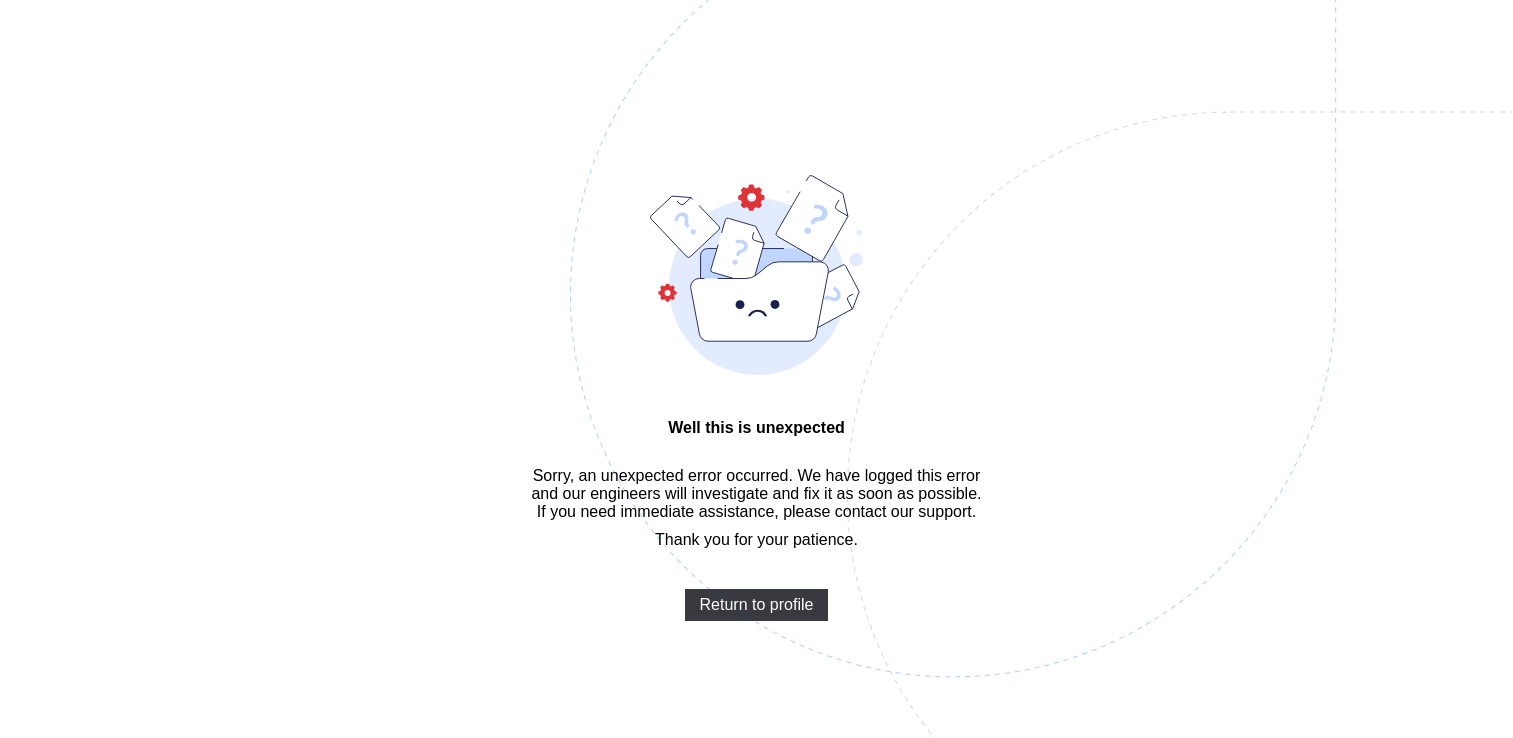 scroll, scrollTop: 0, scrollLeft: 0, axis: both 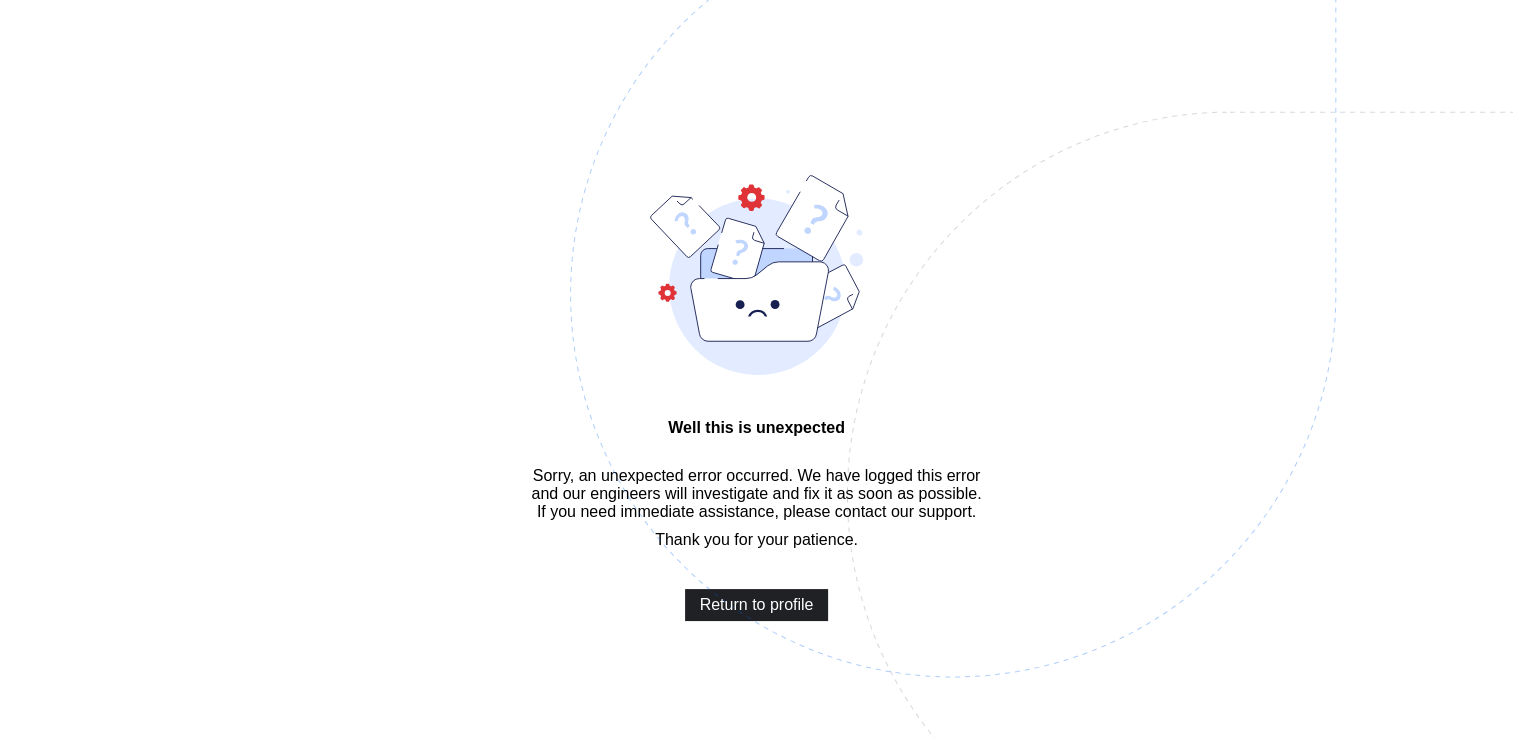 click on "Return to profile" at bounding box center (757, 605) 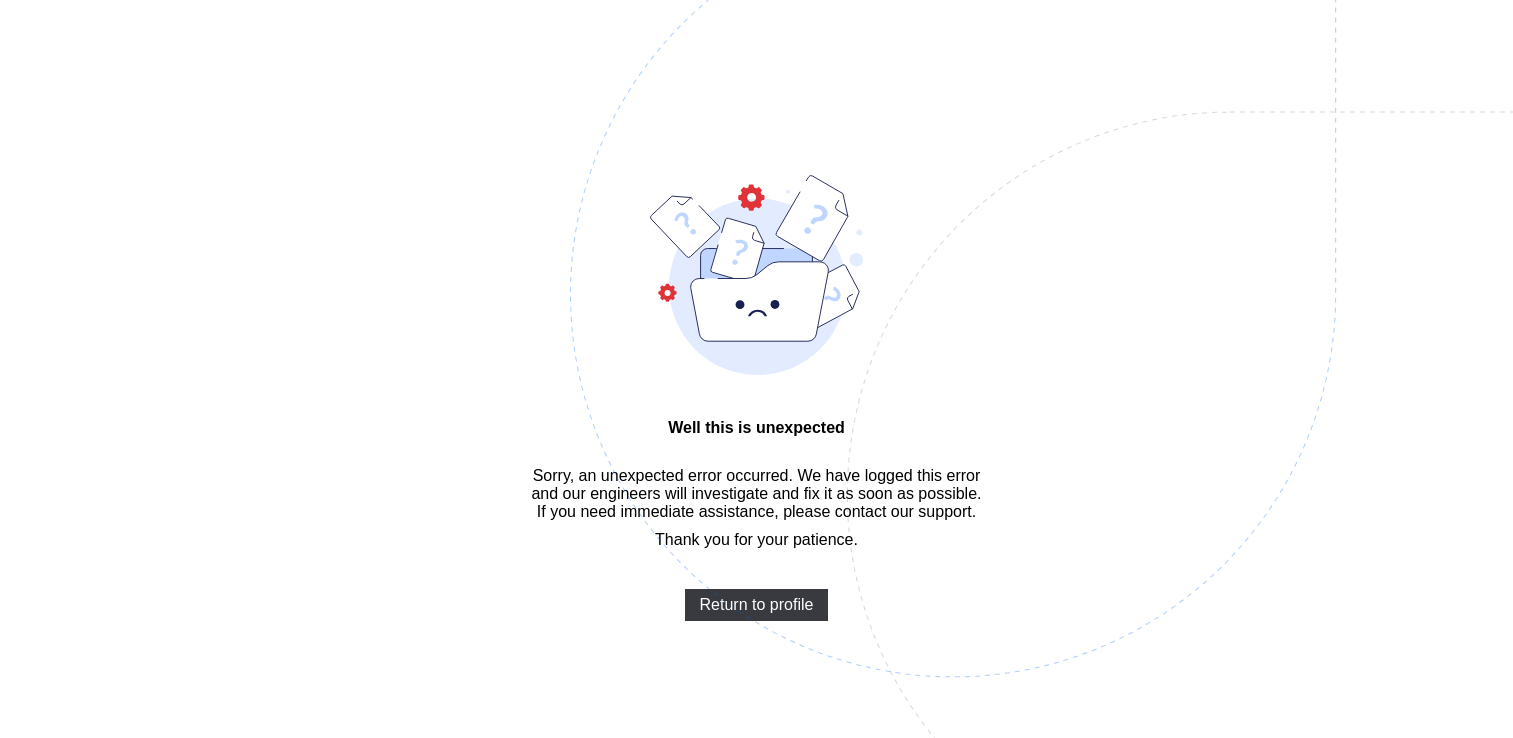 scroll, scrollTop: 0, scrollLeft: 0, axis: both 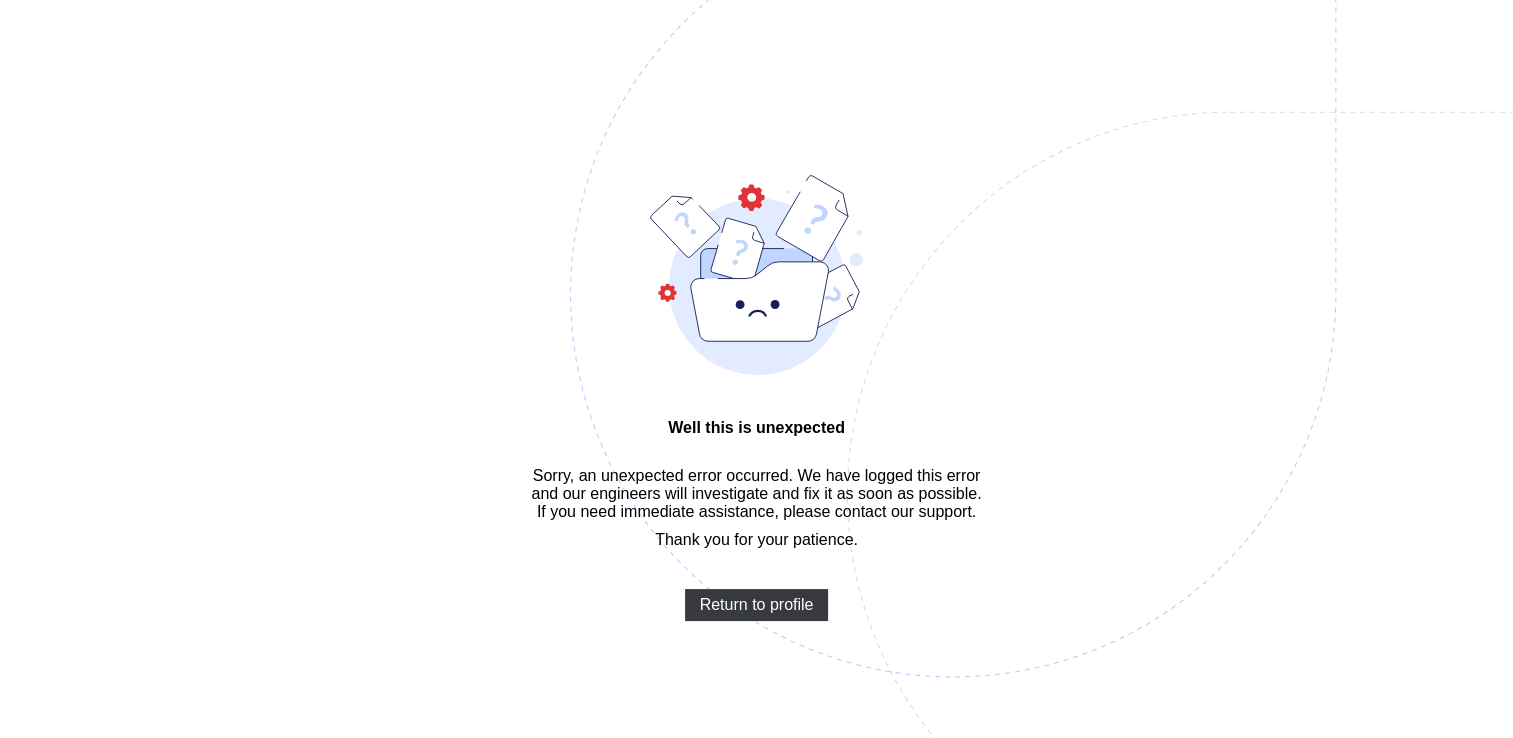 click on "Well this is unexpected Sorry, an unexpected error occurred. We have logged this error and our engineers will investigate and fix it as soon as possible. If you need immediate assistance, please contact our support. Thank you for your patience. Return to profile" at bounding box center (756, 399) 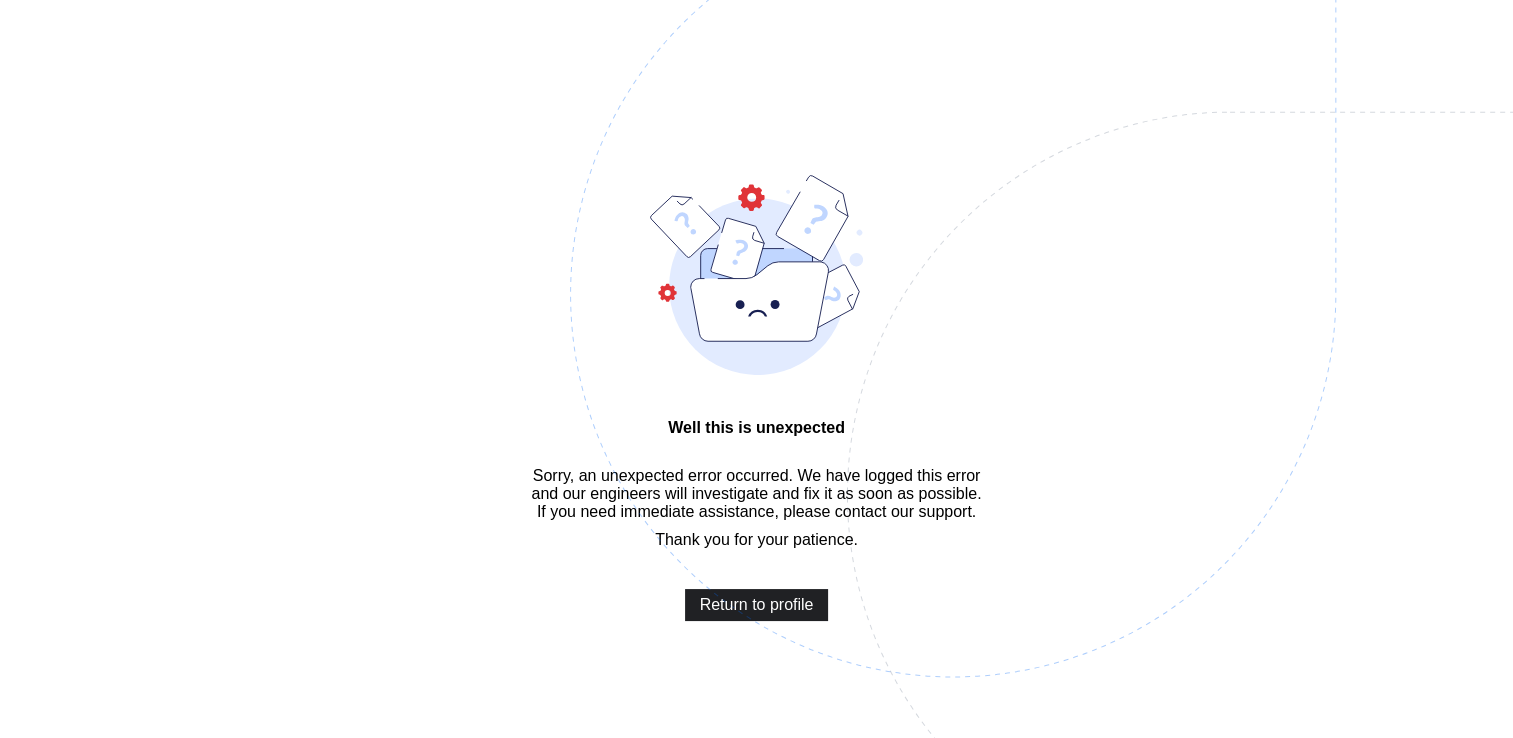 click on "Return to profile" at bounding box center (757, 605) 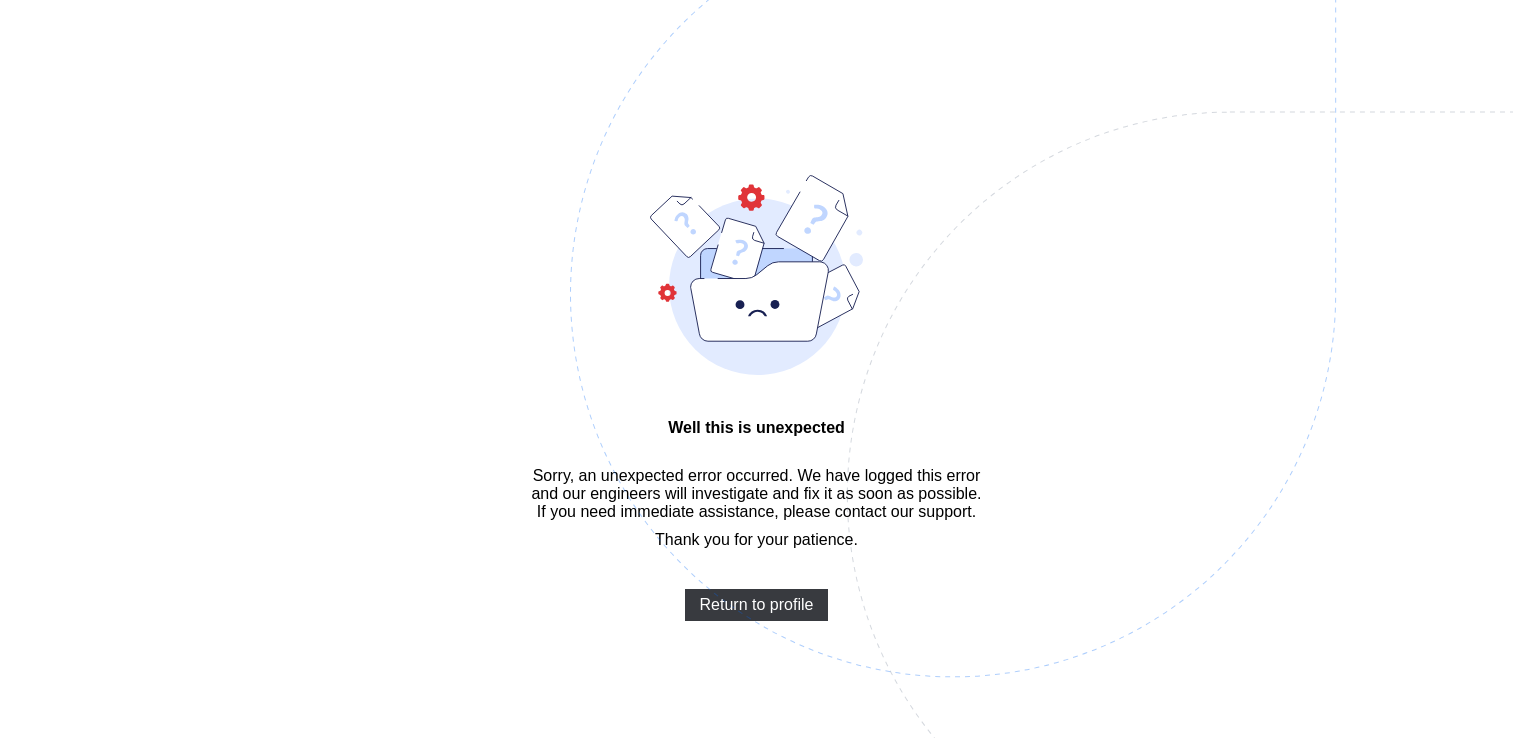 scroll, scrollTop: 0, scrollLeft: 0, axis: both 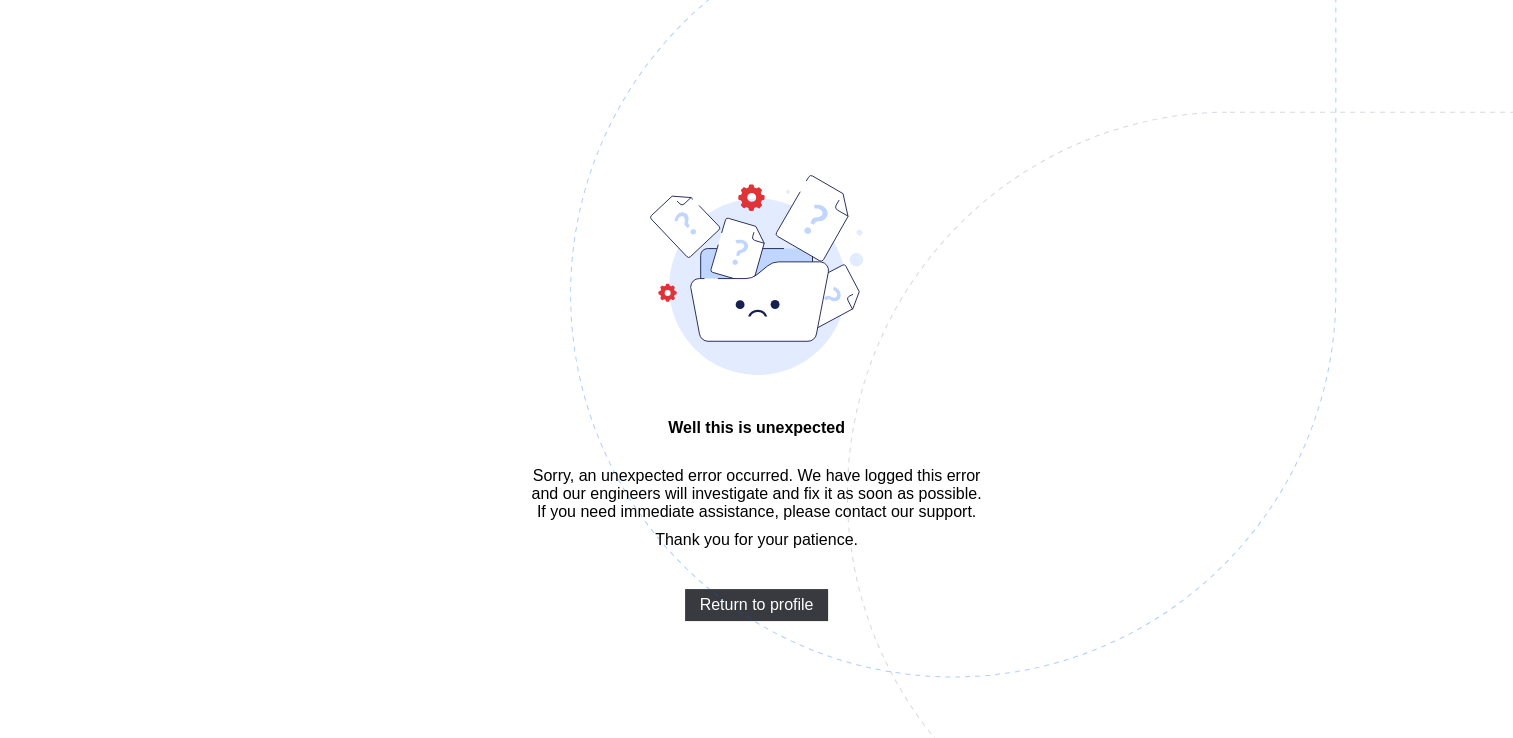 click at bounding box center (1091, 394) 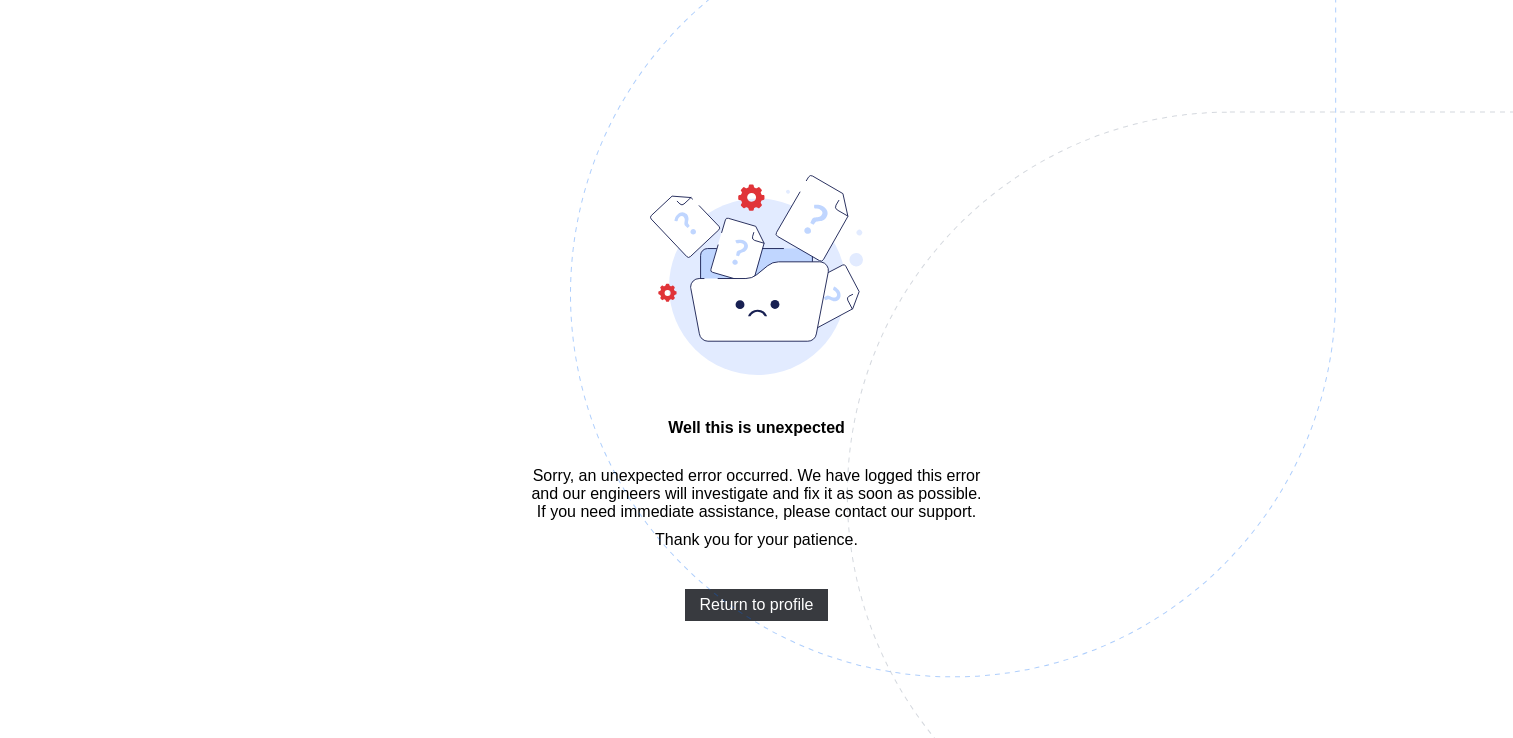 scroll, scrollTop: 0, scrollLeft: 0, axis: both 